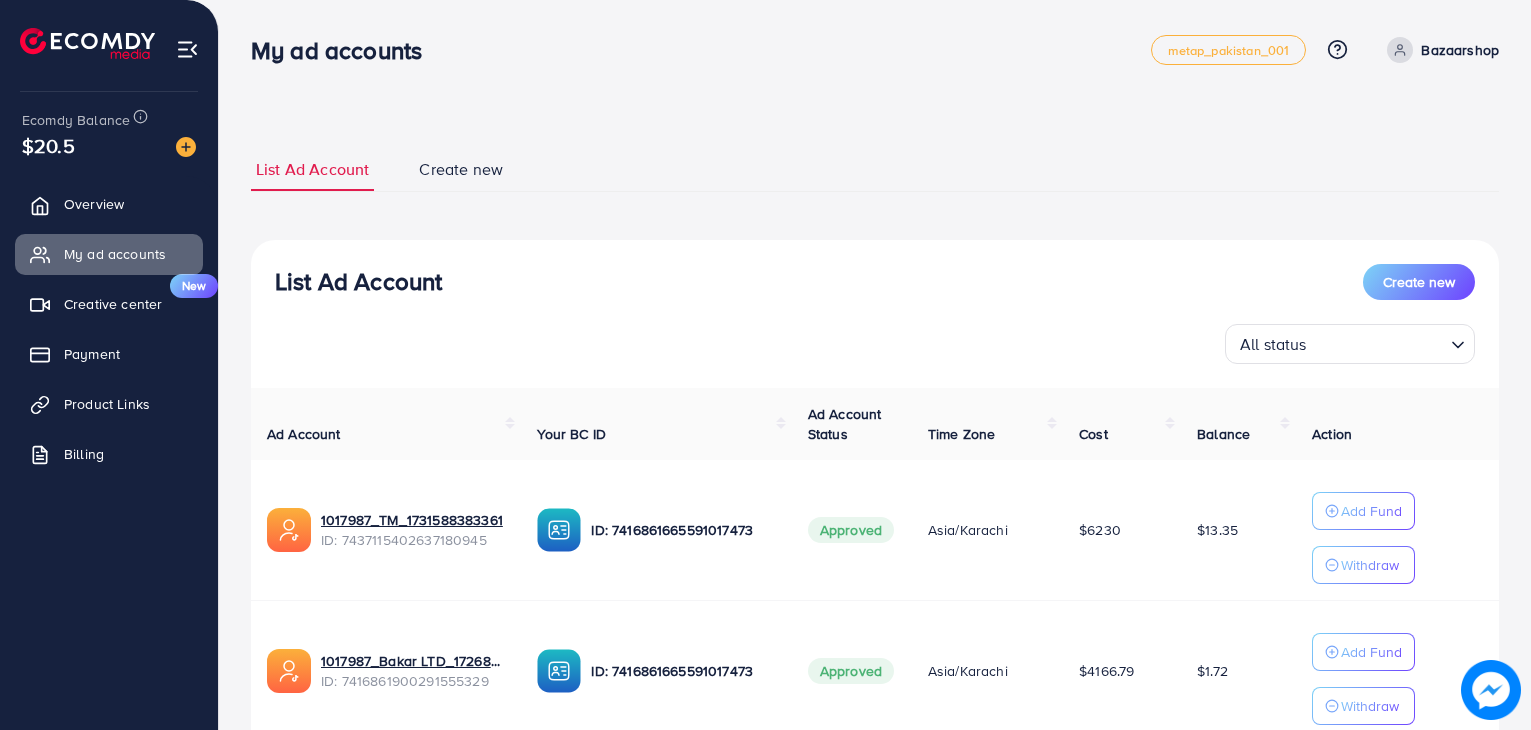 scroll, scrollTop: 116, scrollLeft: 0, axis: vertical 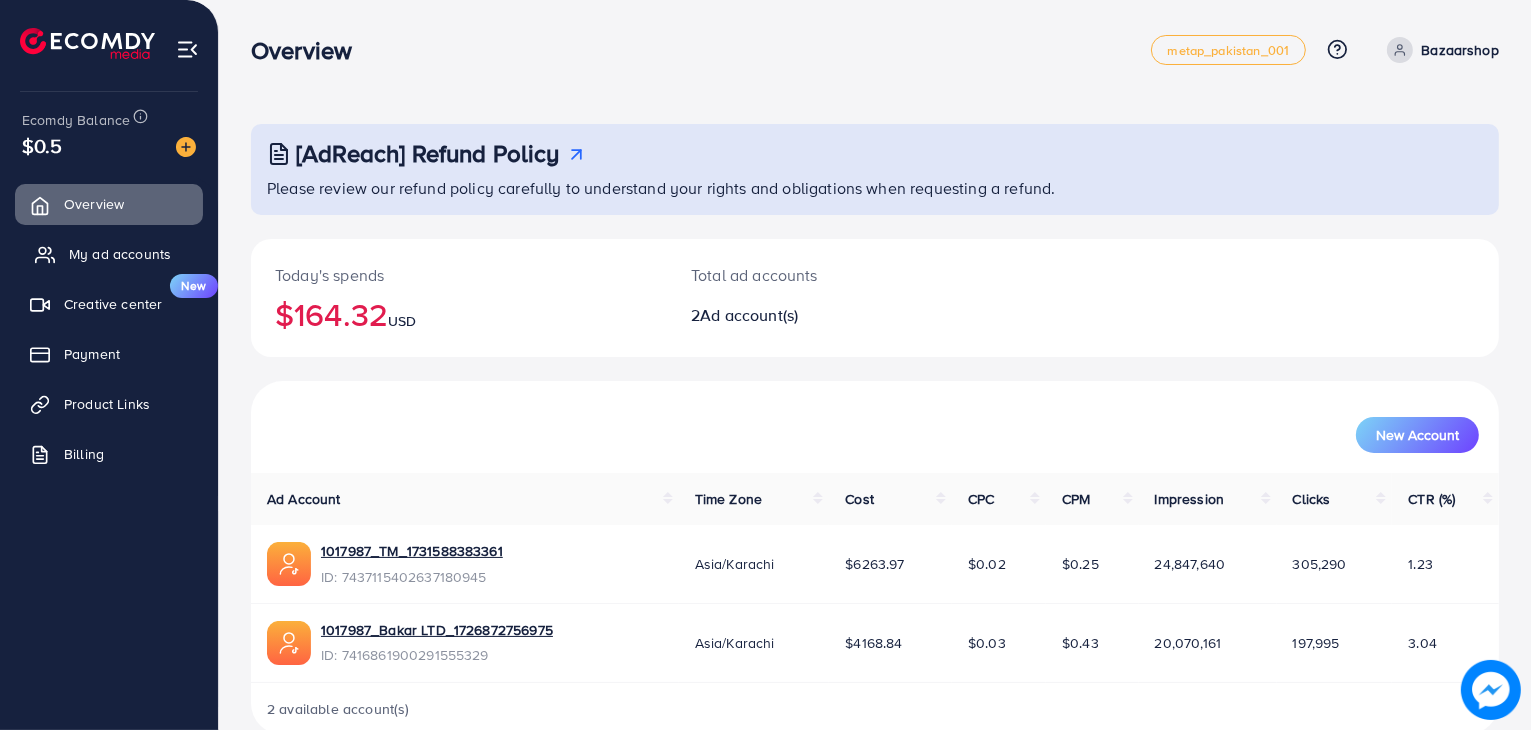 click on "My ad accounts" at bounding box center (120, 254) 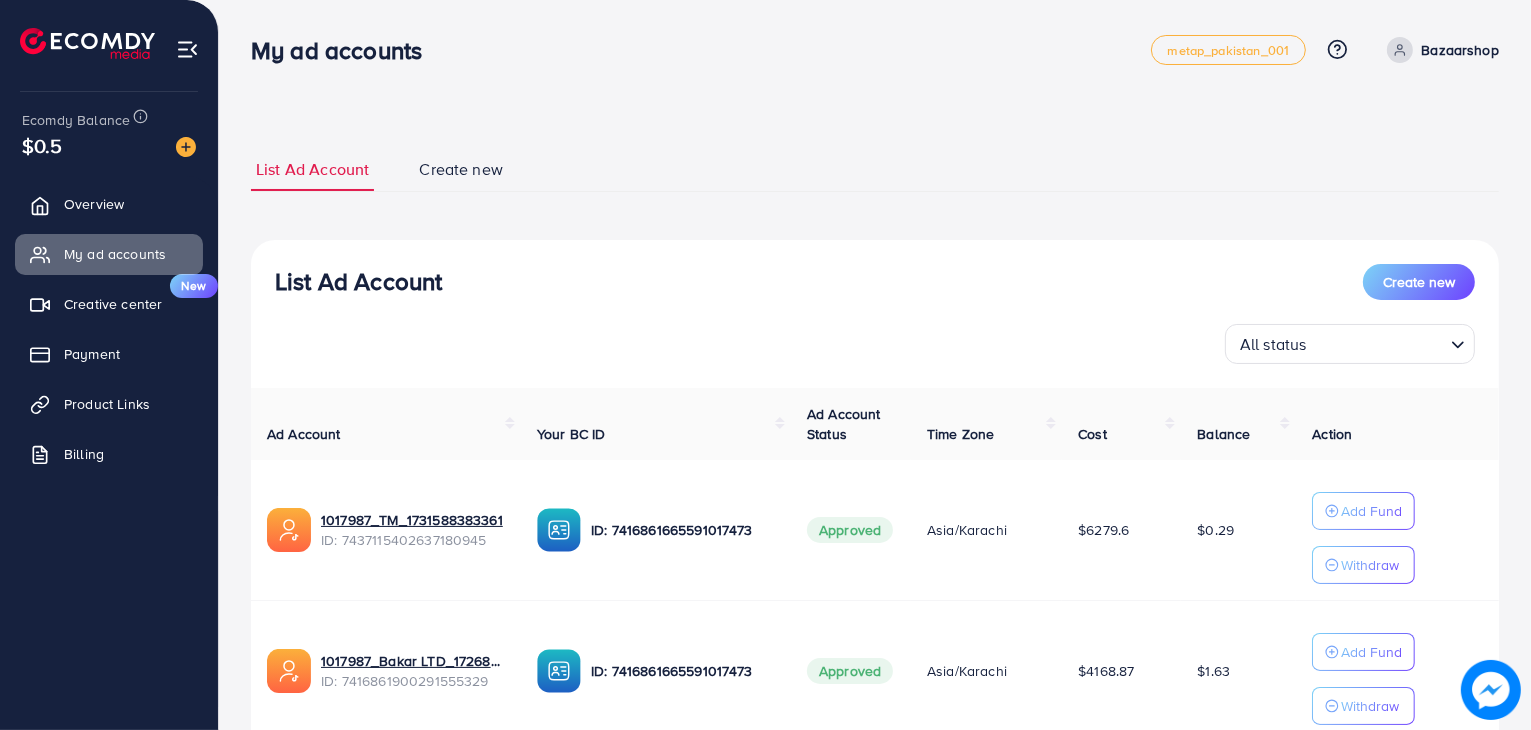scroll, scrollTop: 71, scrollLeft: 0, axis: vertical 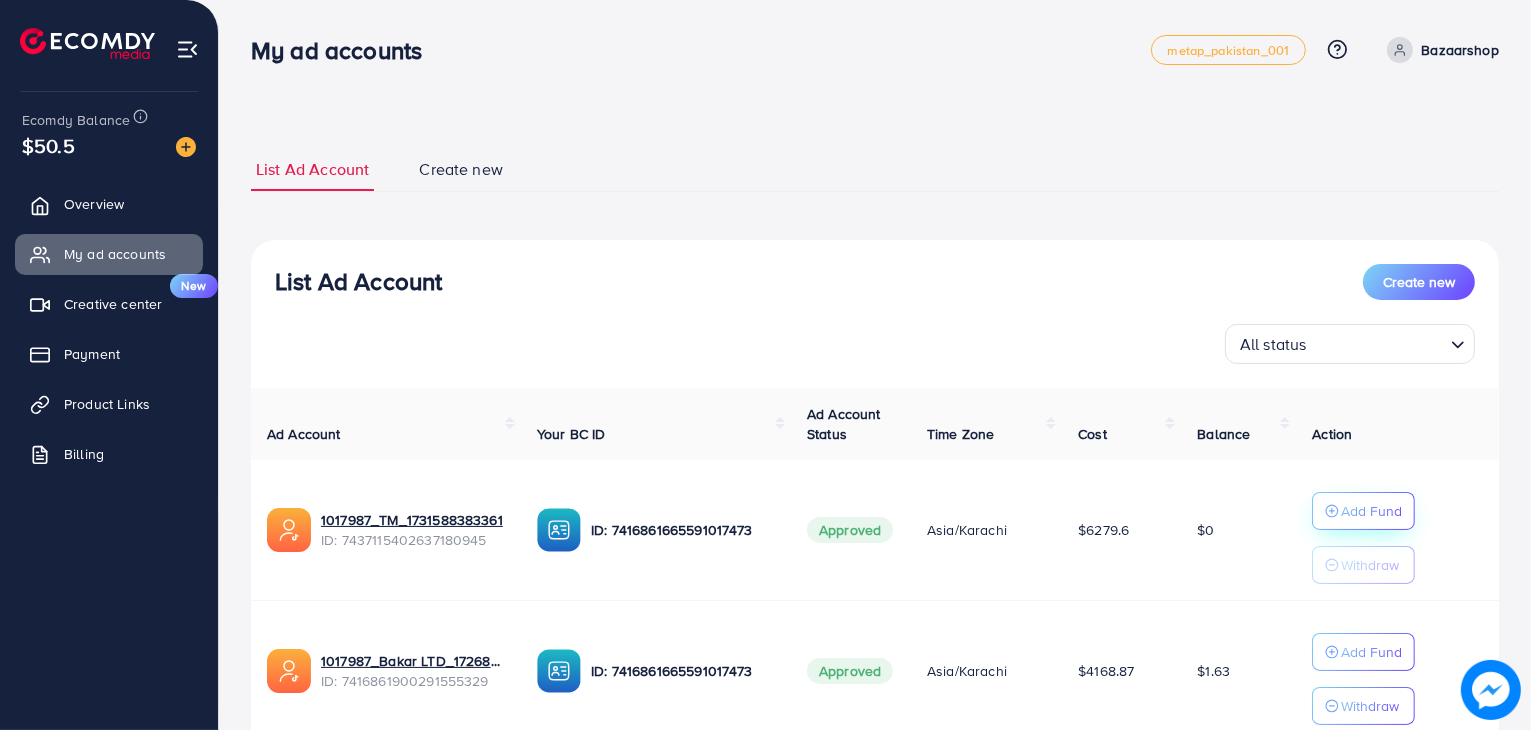 click on "Add Fund" at bounding box center (1371, 511) 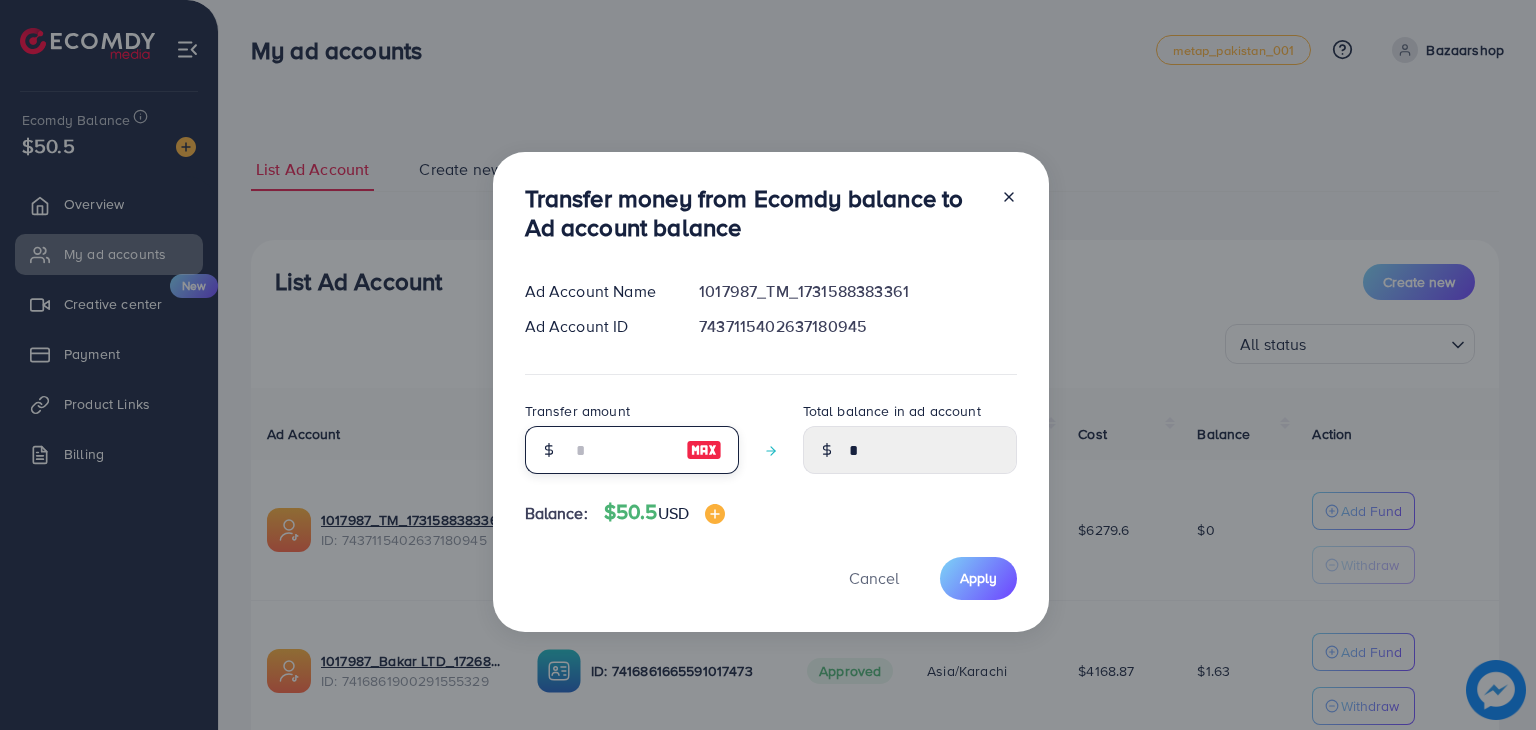 click at bounding box center (621, 450) 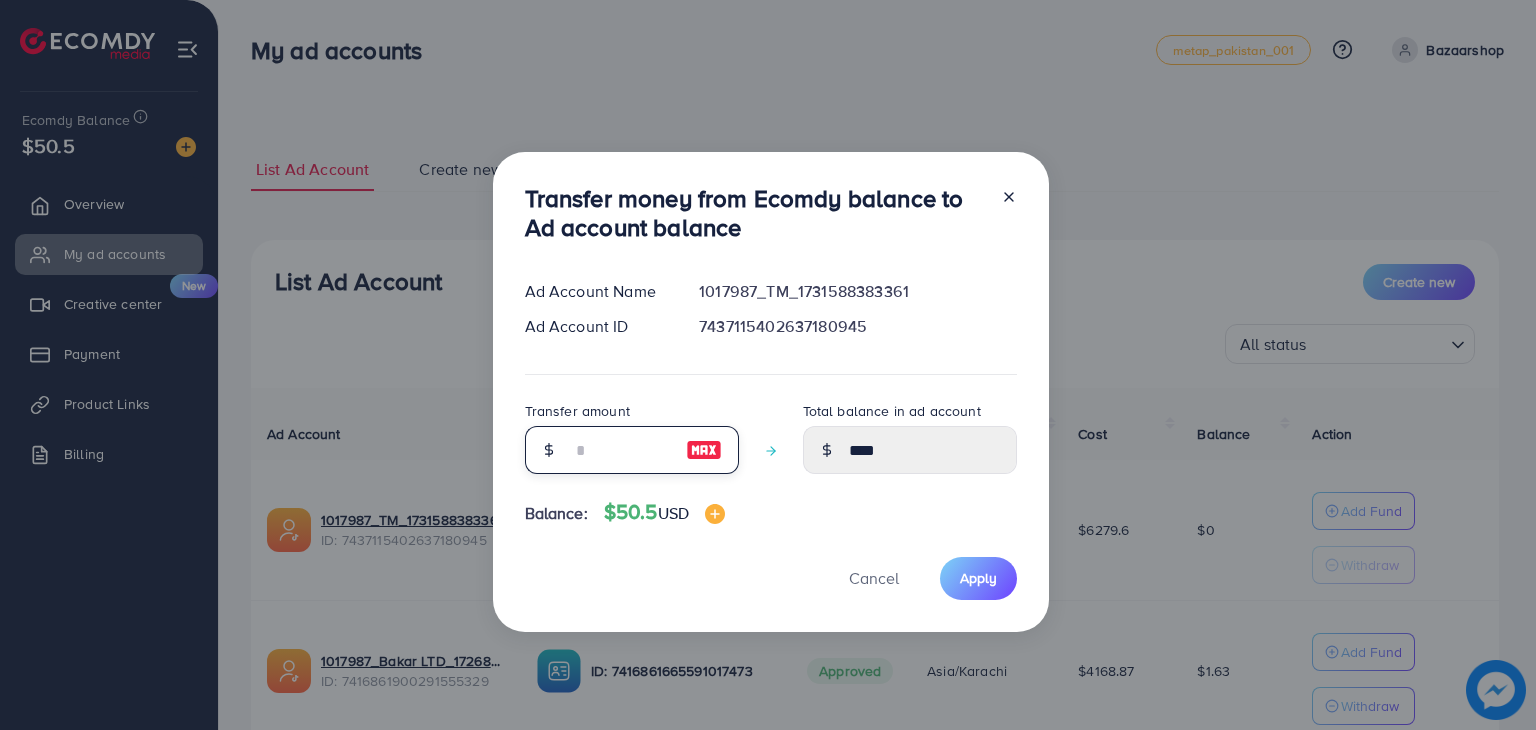 type on "**" 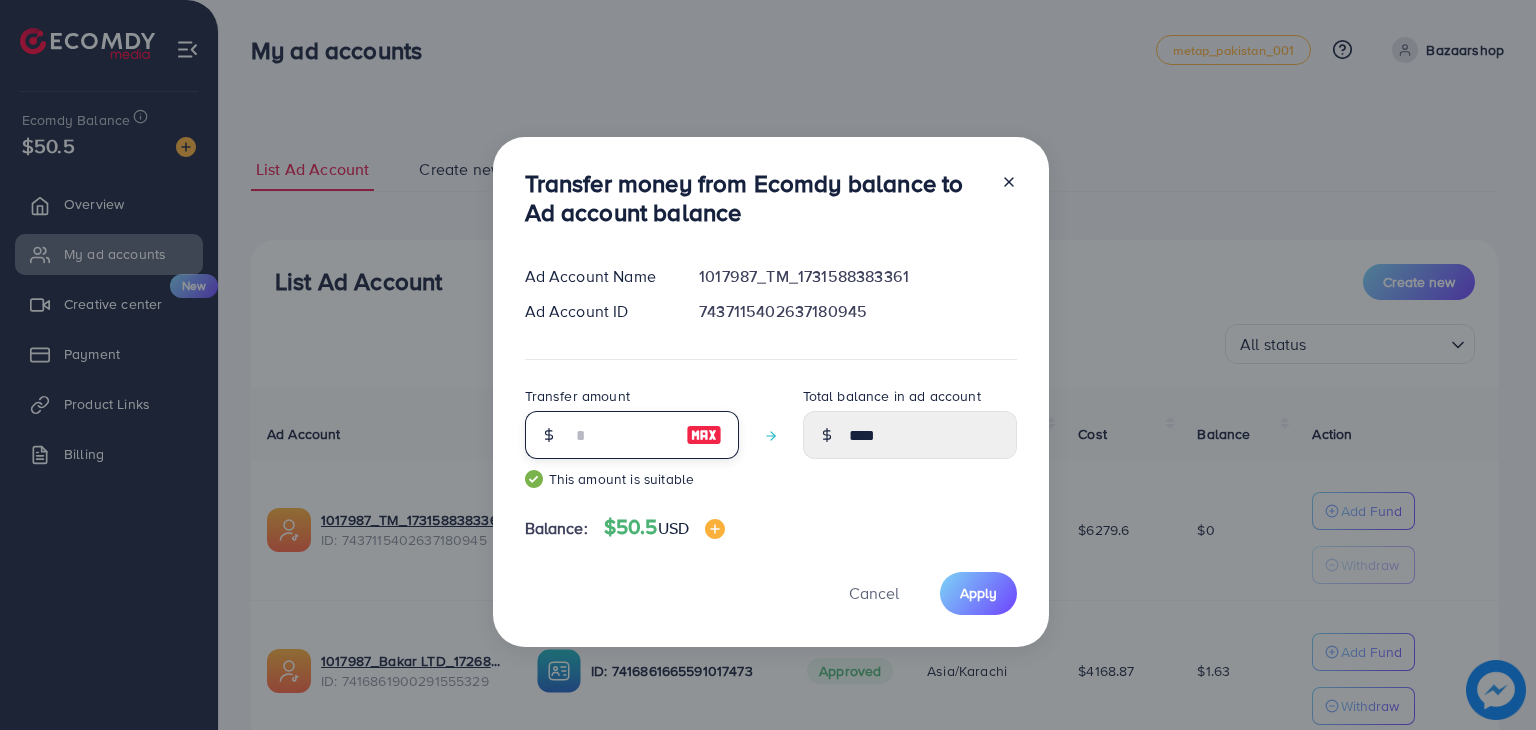 type on "*****" 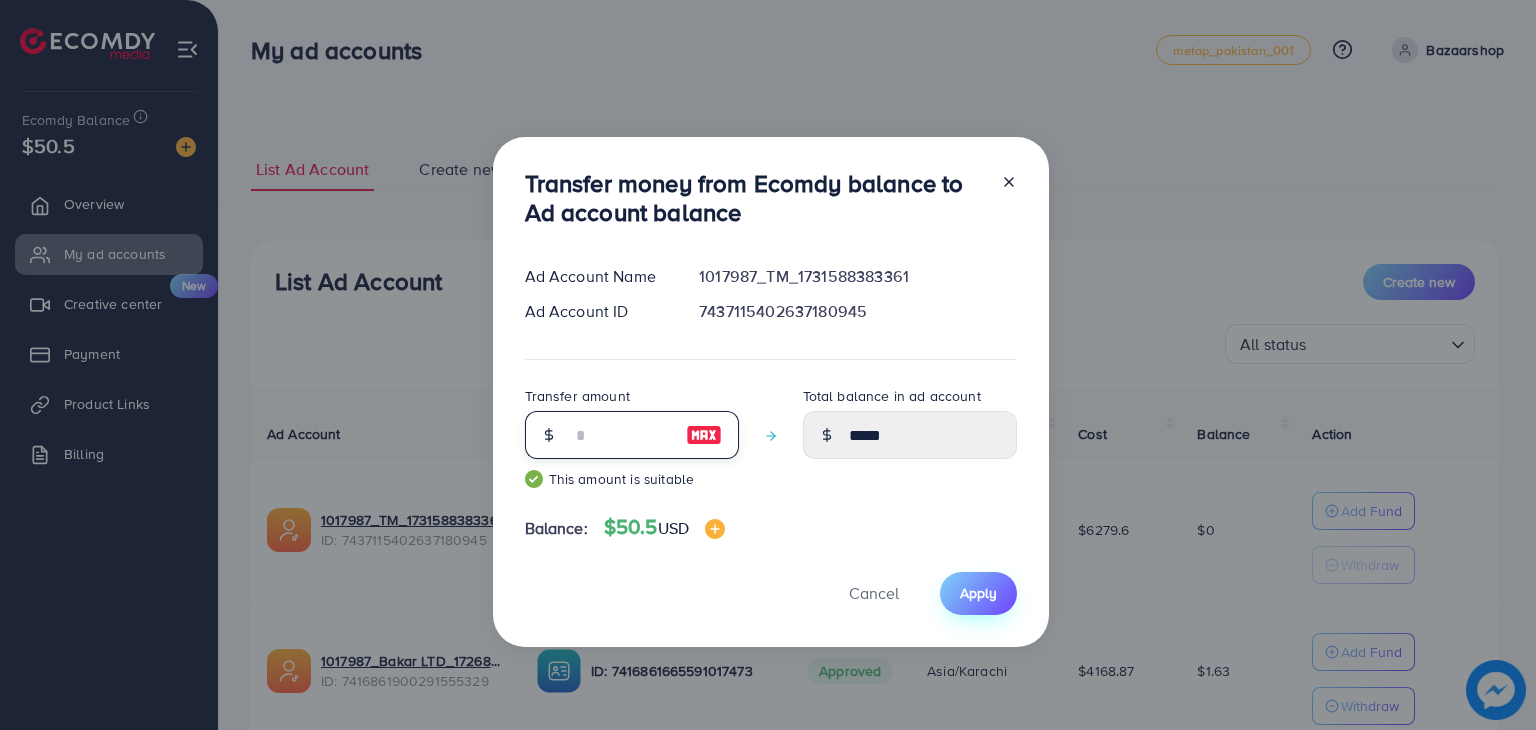 type on "**" 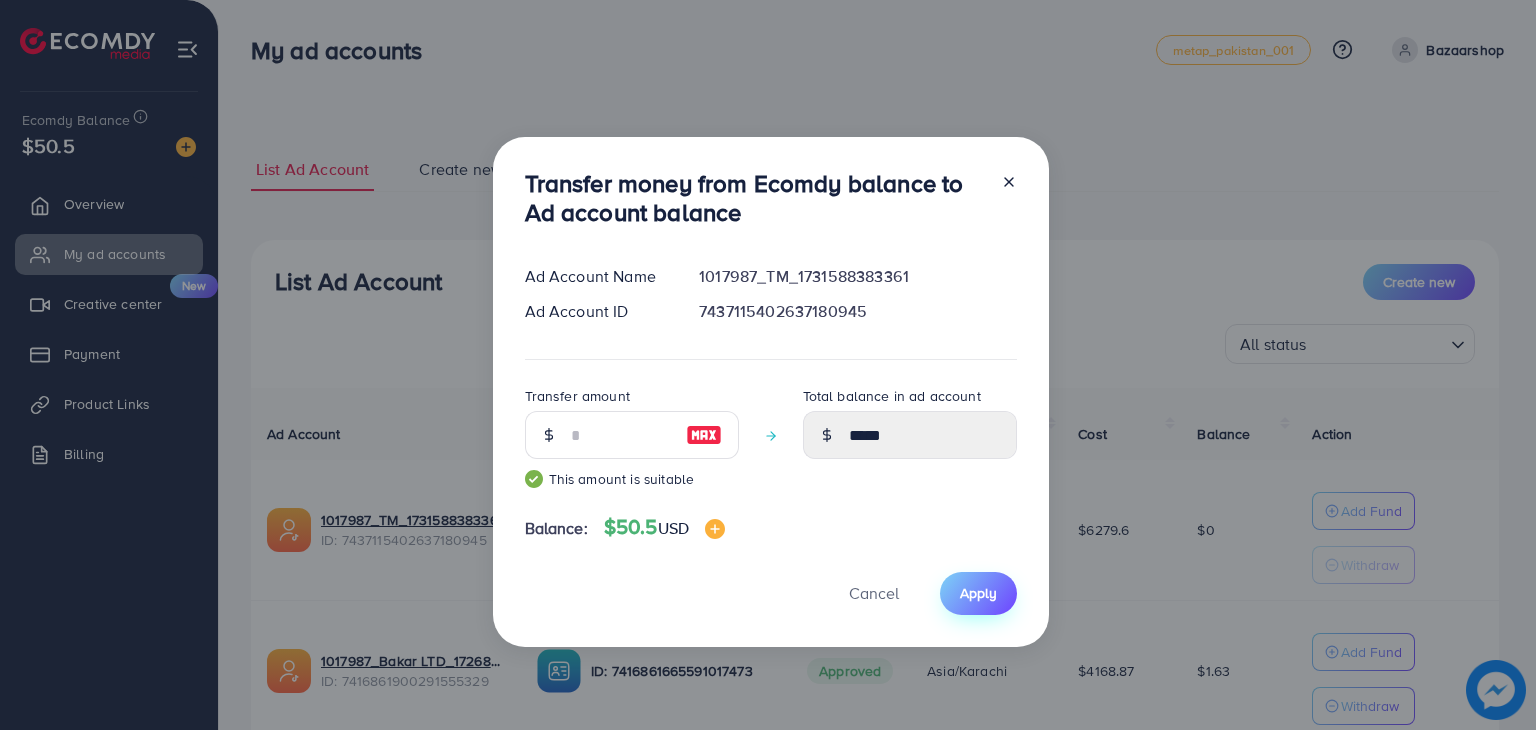 click on "Apply" at bounding box center (978, 593) 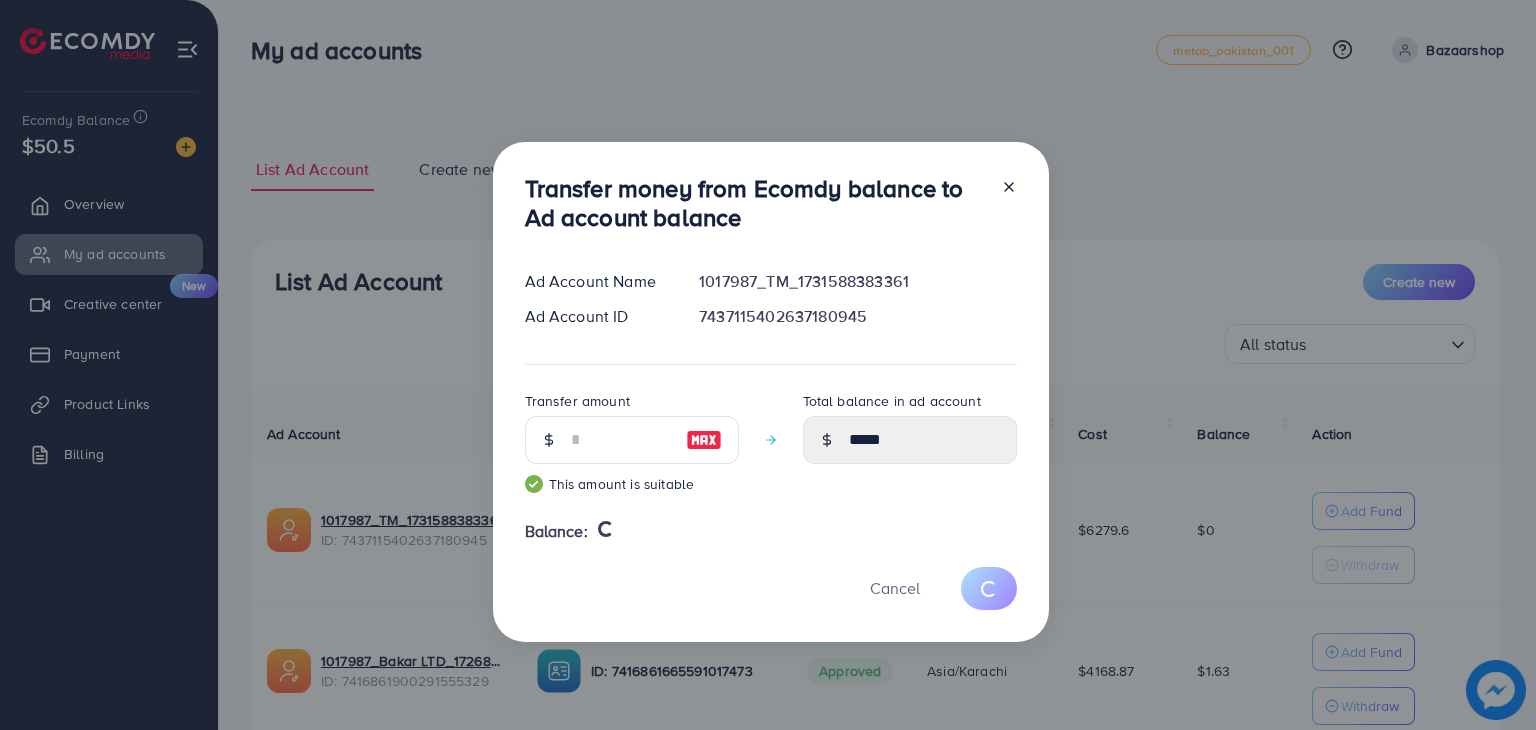 type 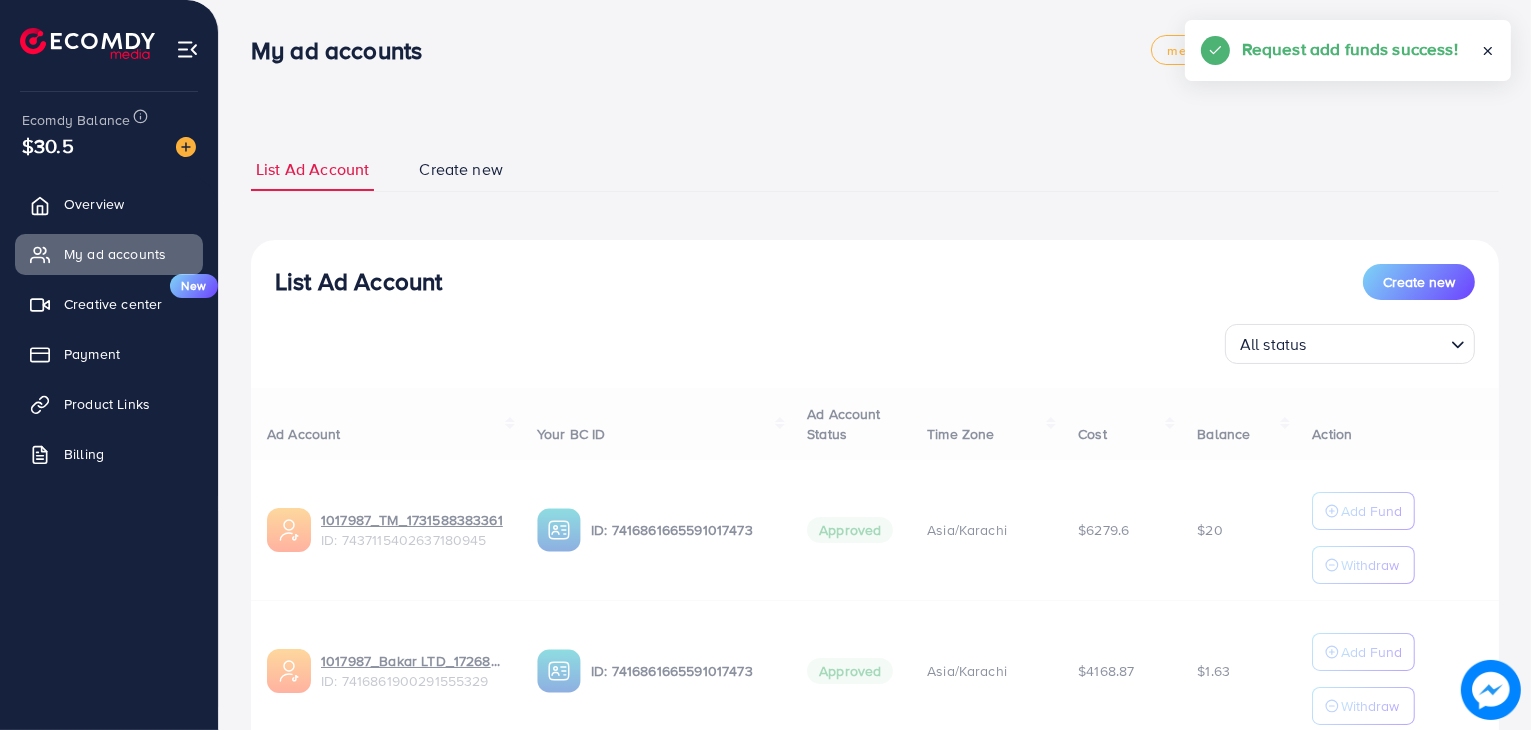 click on "Ad Account Your BC ID Ad Account Status Time Zone Cost Balance Action            1017987_TM_1731588383361  ID: 7437115402637180945 ID: 7416861665591017473  Approved   Asia/Karachi   $6279.6   $20   Add Fund   Withdraw       1017987_Bakar LTD_1726872756975  ID: 7416861900291555329 ID: 7416861665591017473  Approved   Asia/Karachi   $4168.87   $1.63   Add Fund   Withdraw           Account per page  ** ** ** ***  Showing 1 To 10 of 2 account(s)" at bounding box center (875, 597) 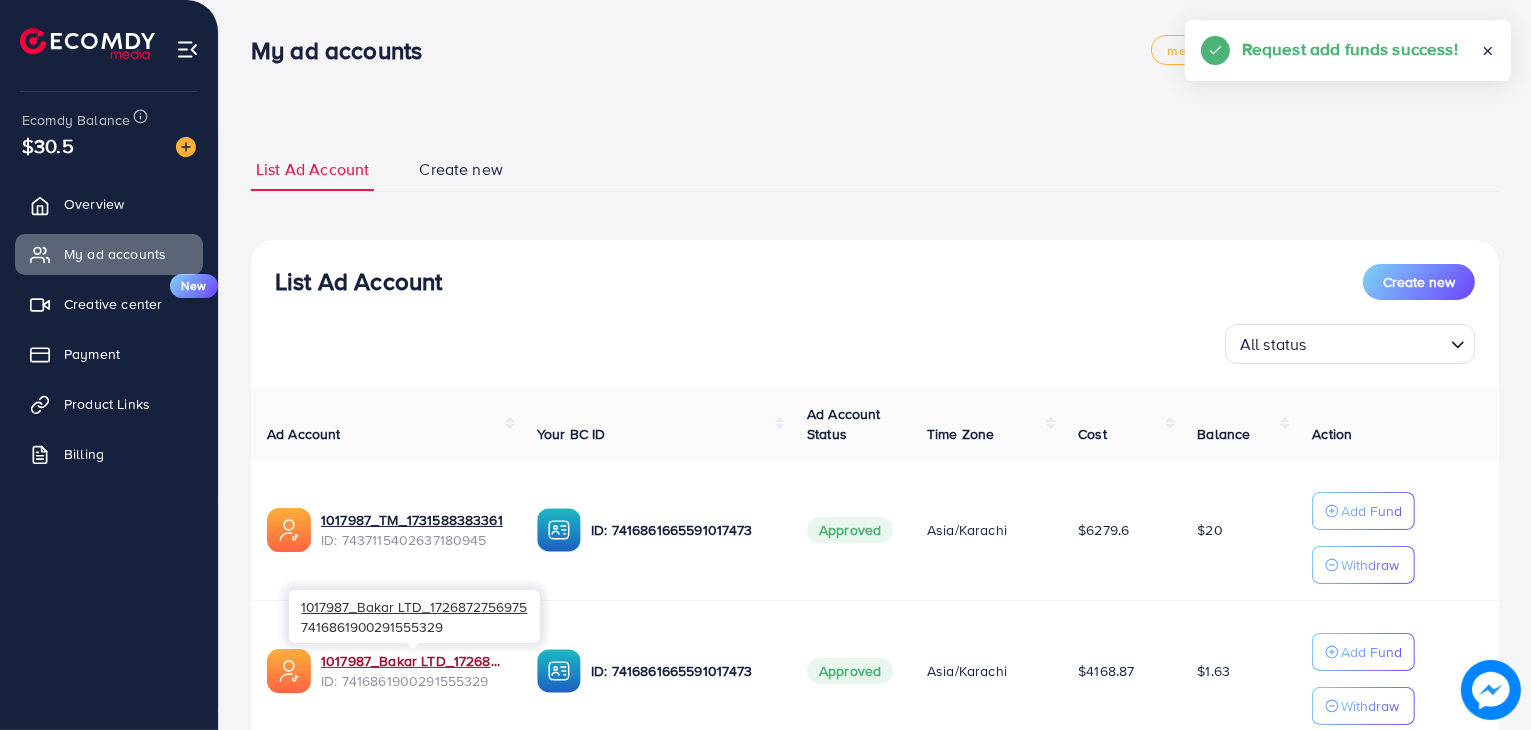 click on "1017987_Bakar LTD_1726872756975" at bounding box center [413, 661] 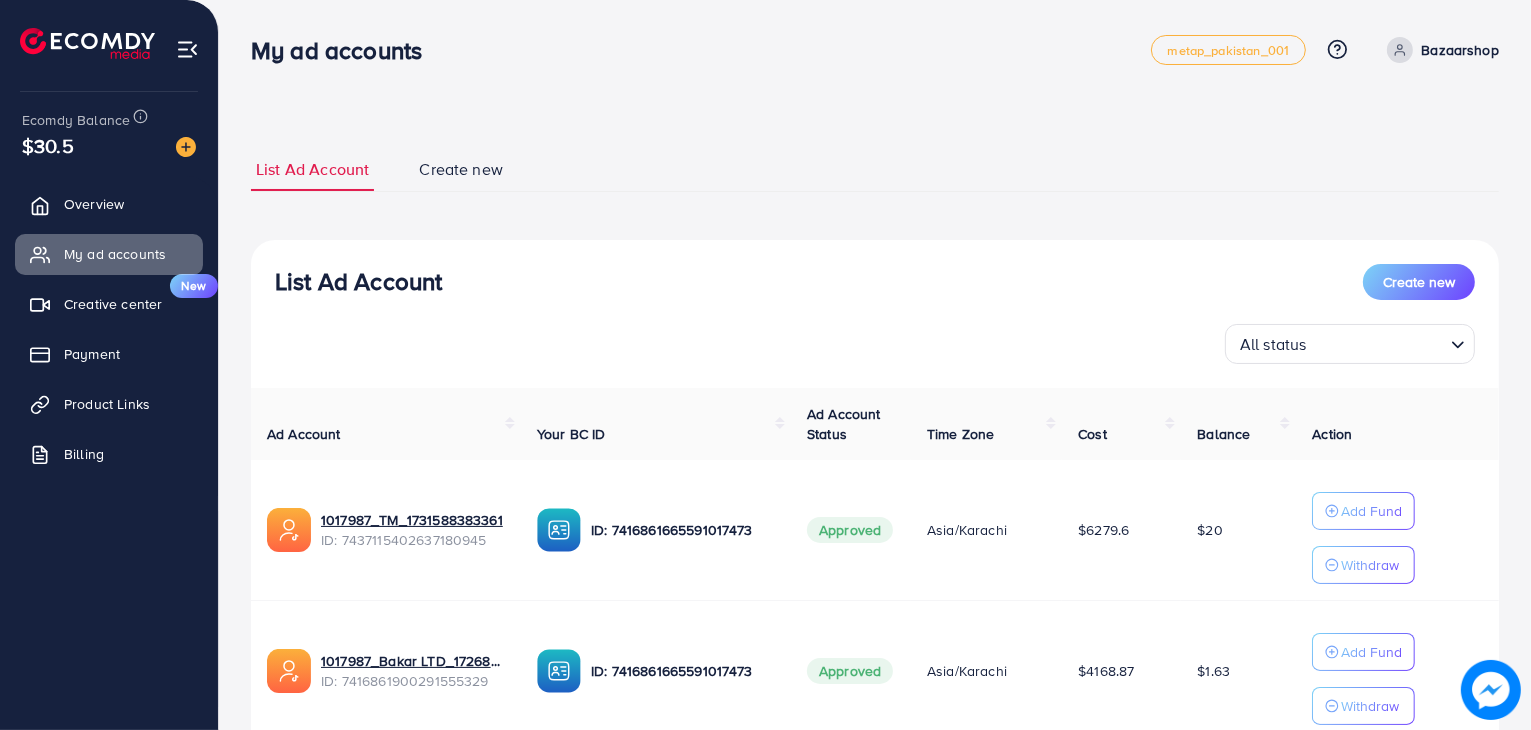 click on "My ad accounts" at bounding box center [701, 50] 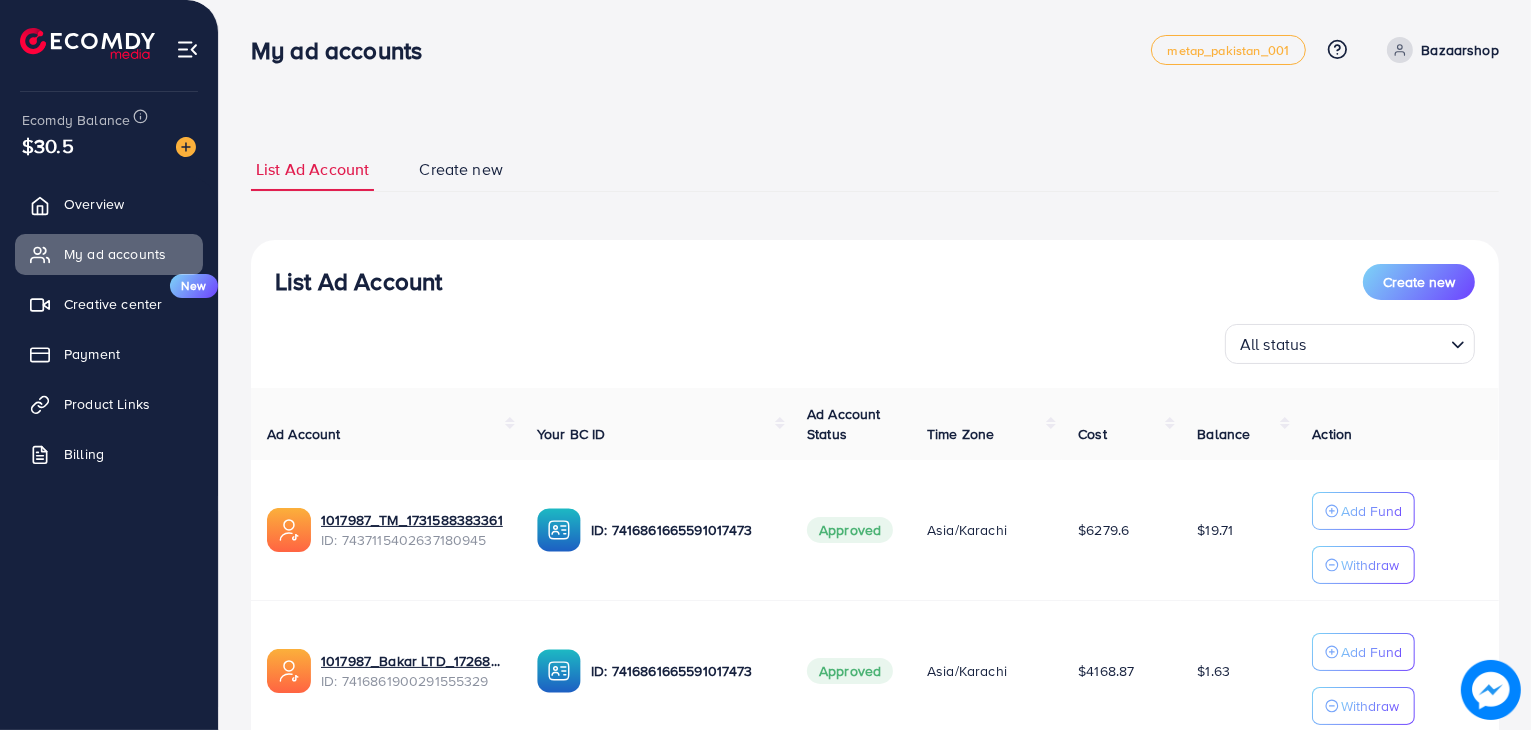 scroll, scrollTop: 154, scrollLeft: 0, axis: vertical 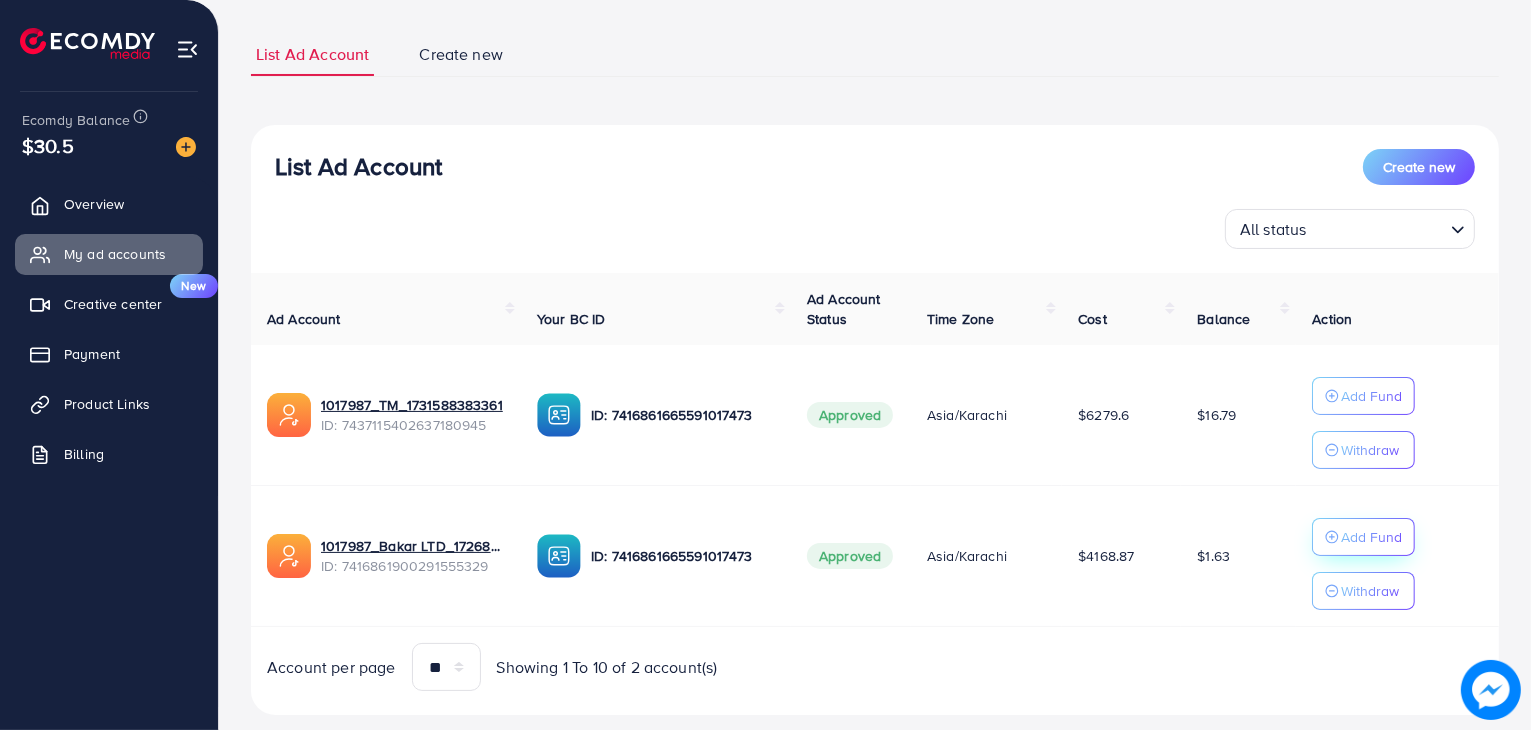 click on "Add Fund" at bounding box center [1371, 396] 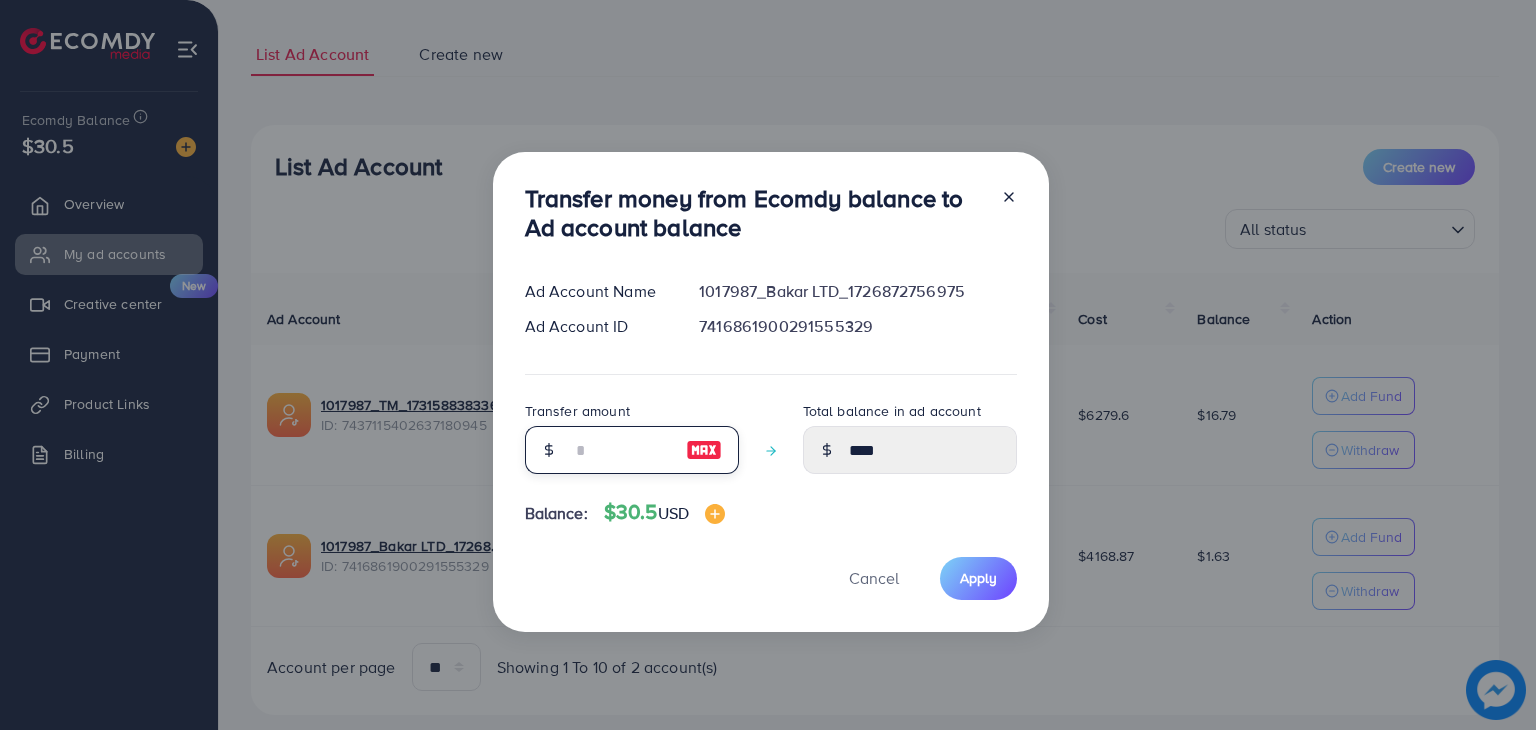 click at bounding box center (621, 450) 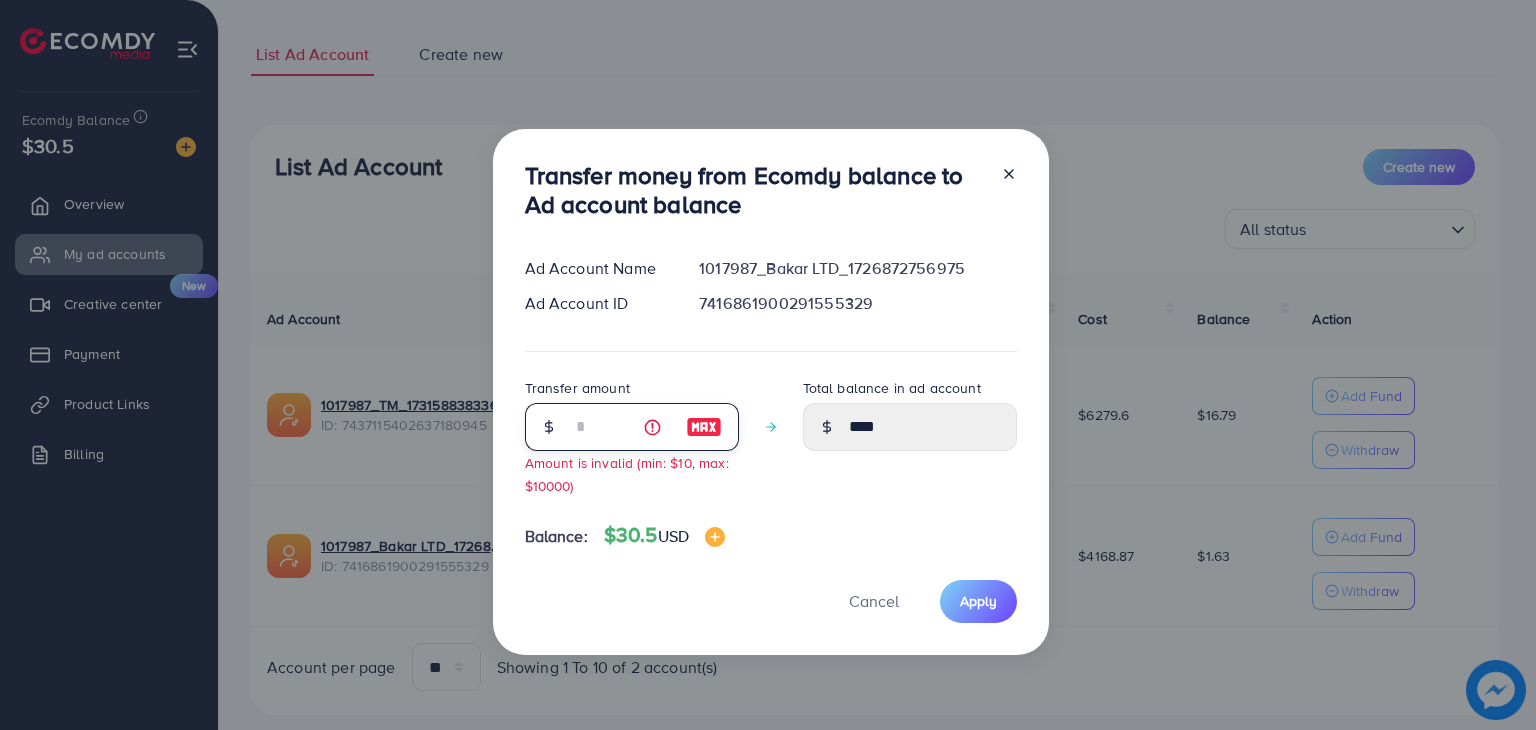 type on "**" 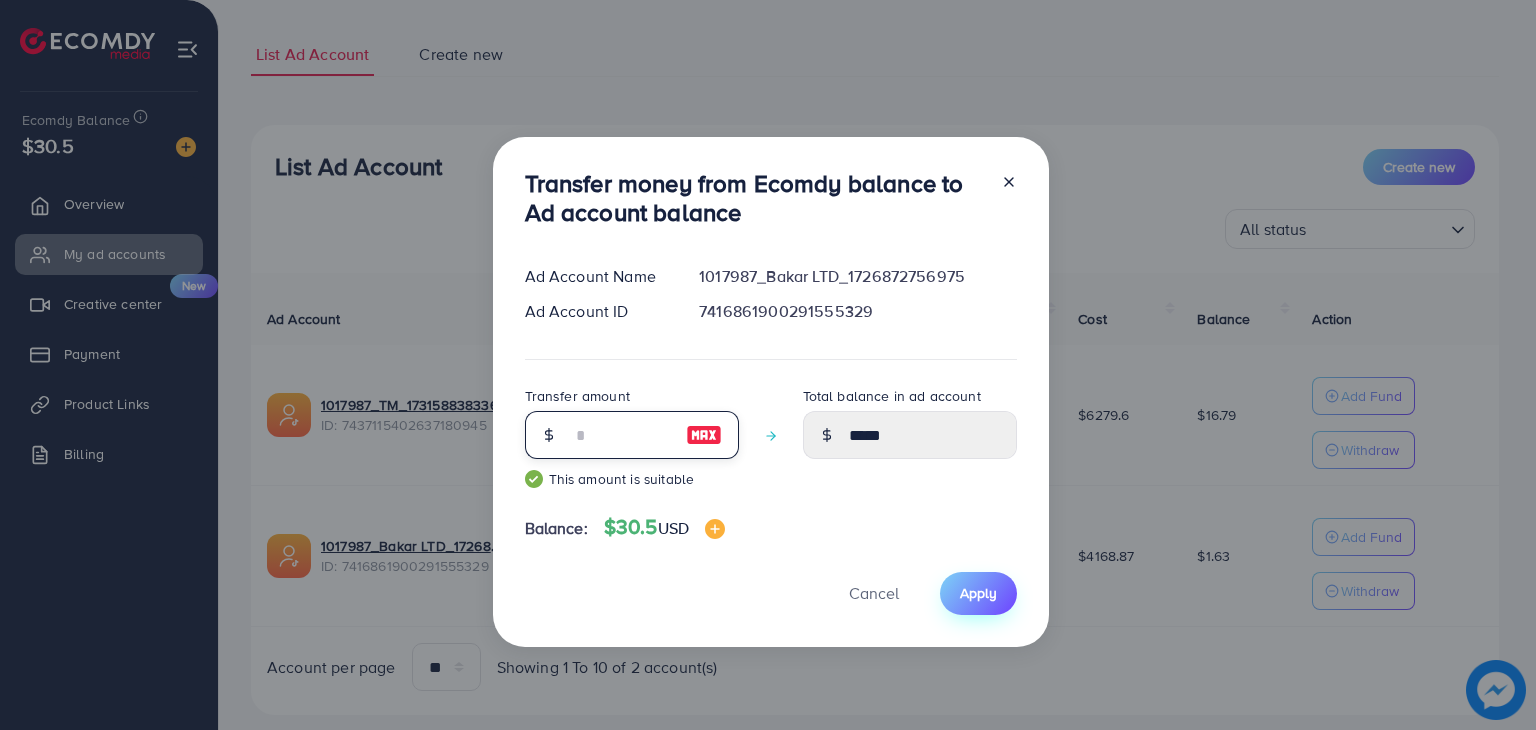 type on "**" 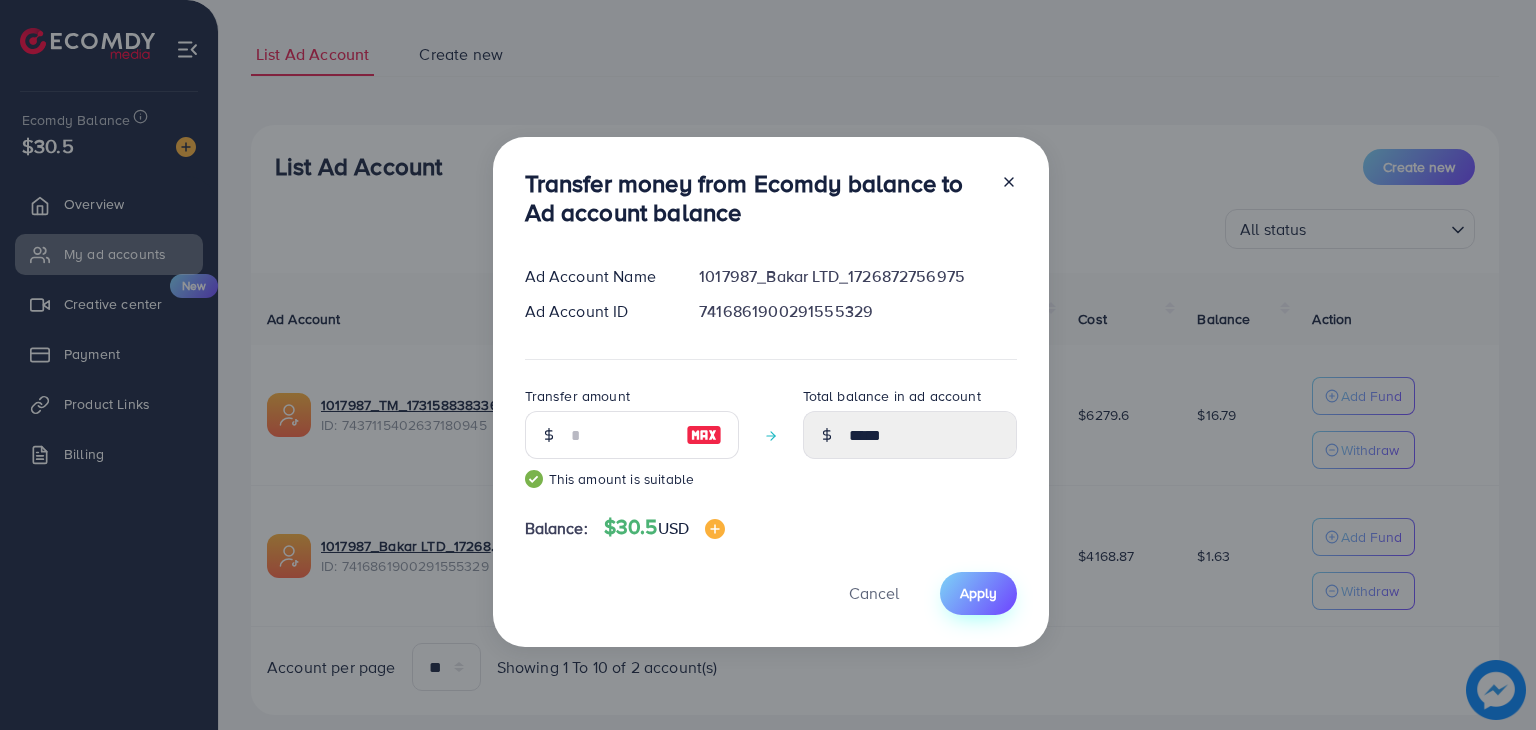 click on "Apply" at bounding box center [978, 593] 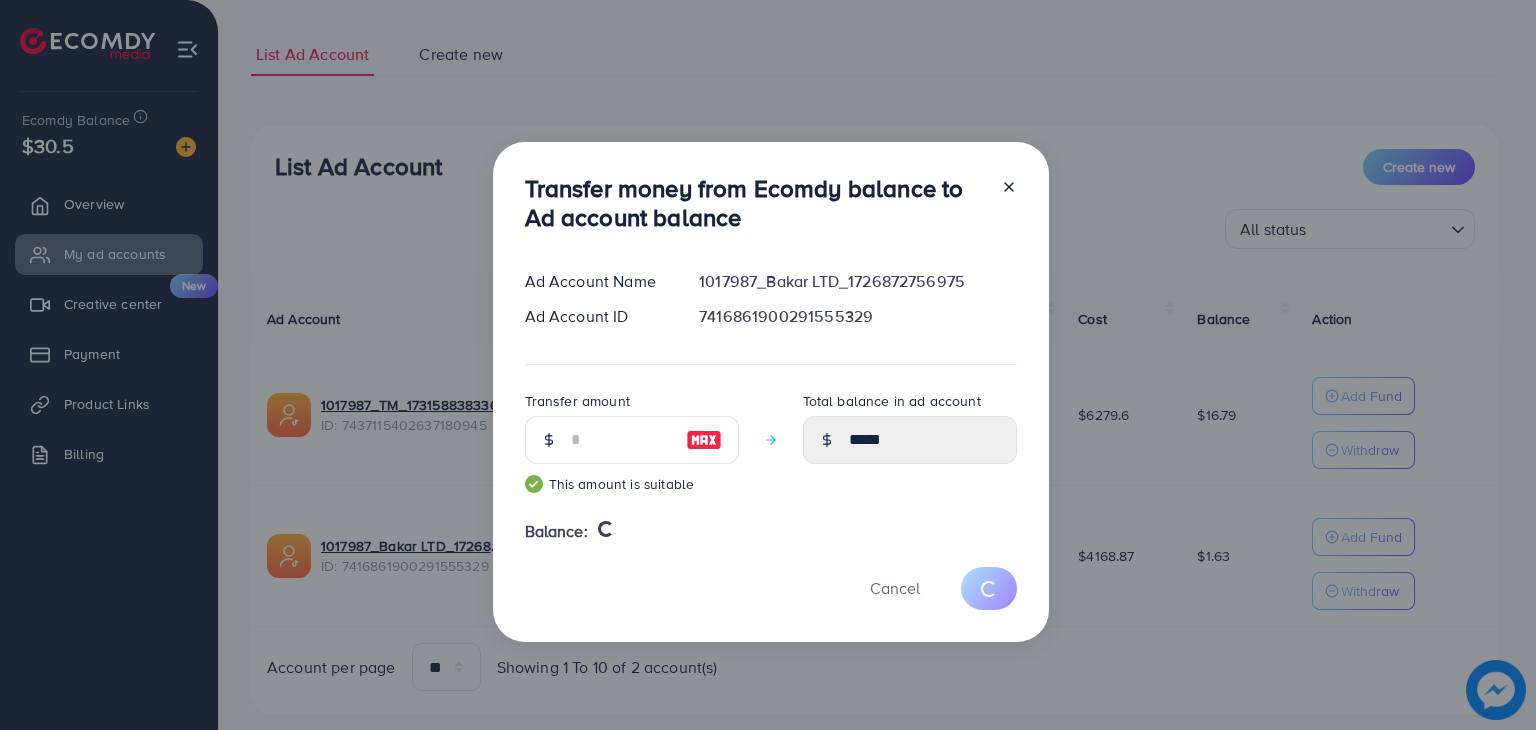 type 